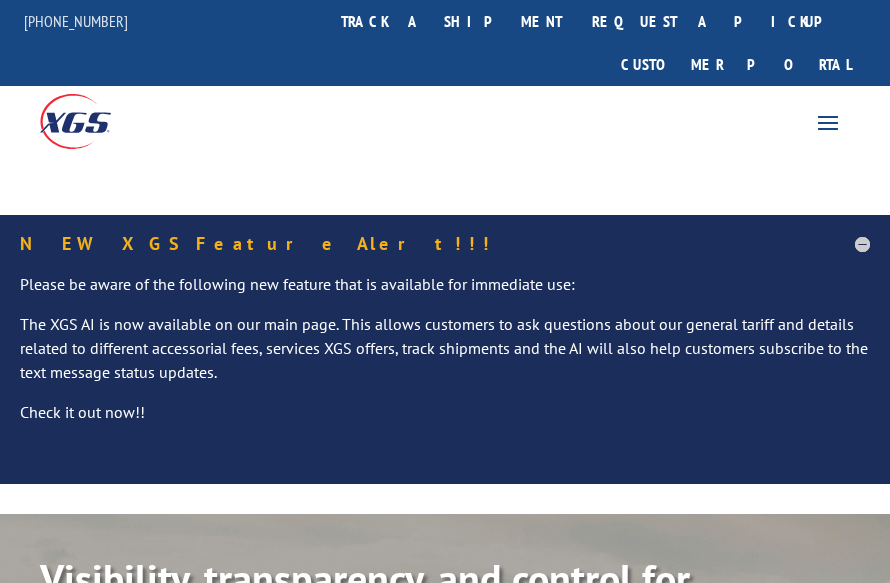 scroll, scrollTop: 0, scrollLeft: 0, axis: both 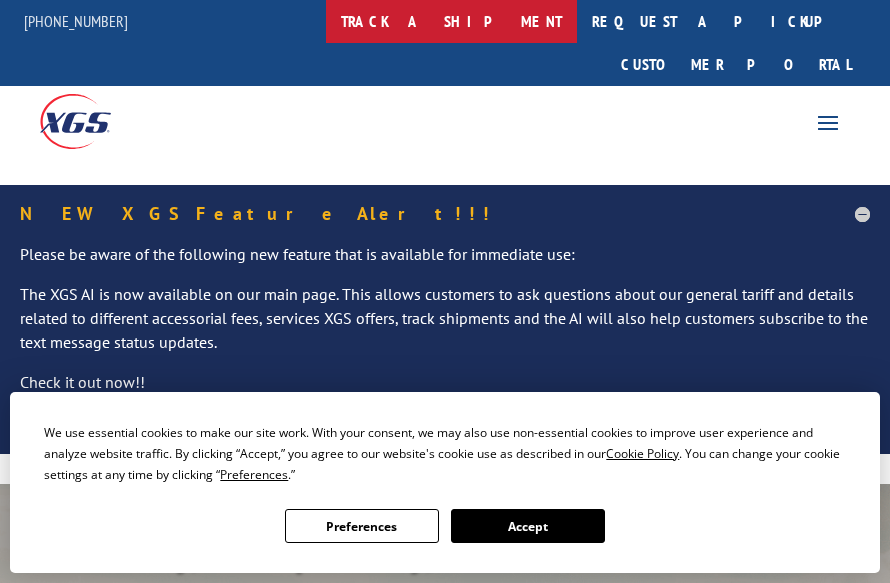 click on "track a shipment" at bounding box center [451, 21] 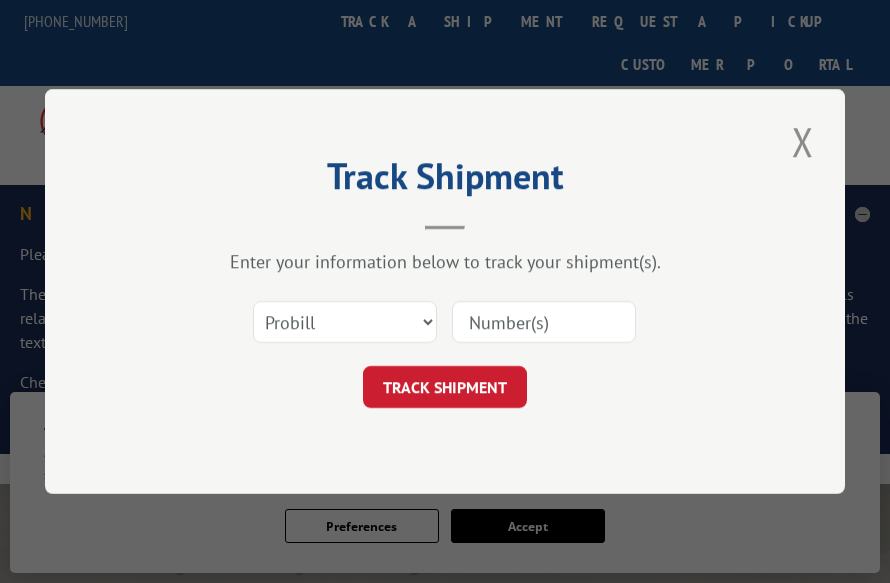 click at bounding box center [544, 322] 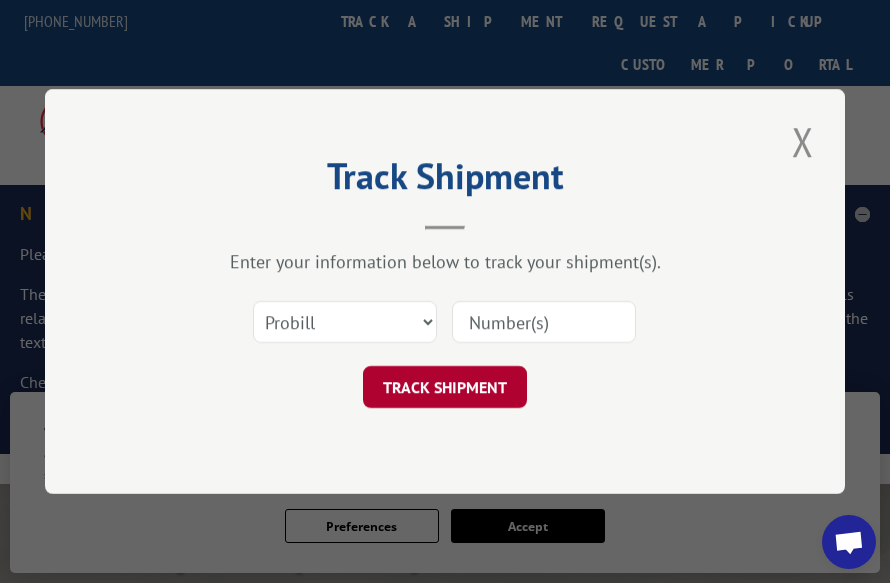 paste on "079753943" 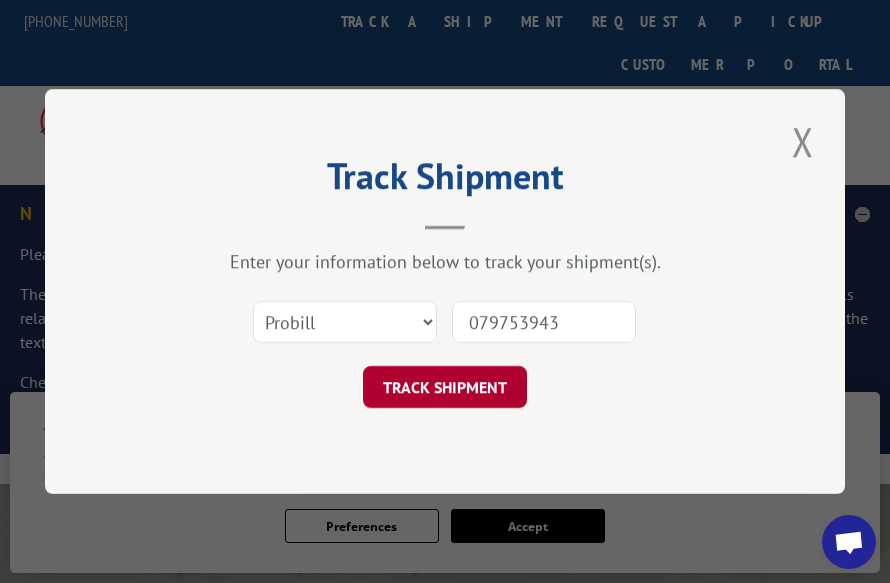 click on "TRACK SHIPMENT" at bounding box center [445, 387] 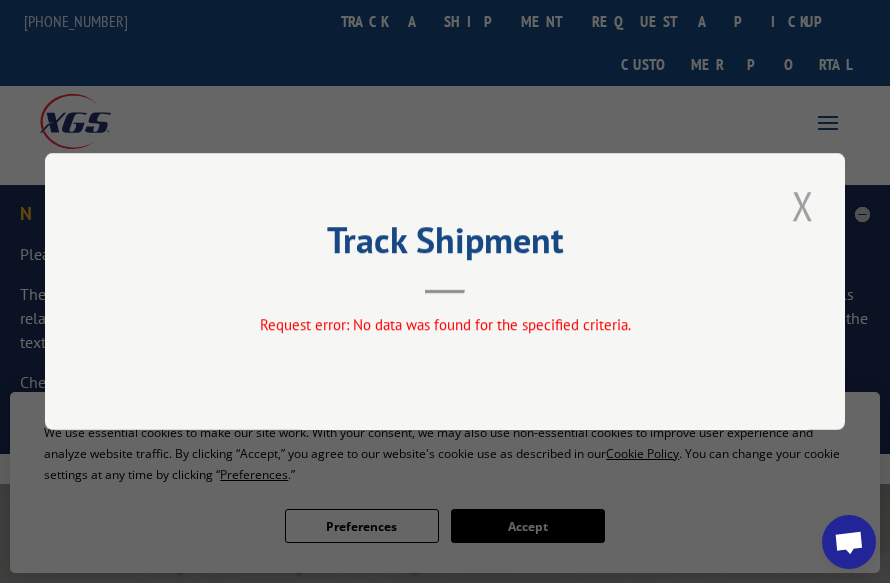 click at bounding box center (803, 205) 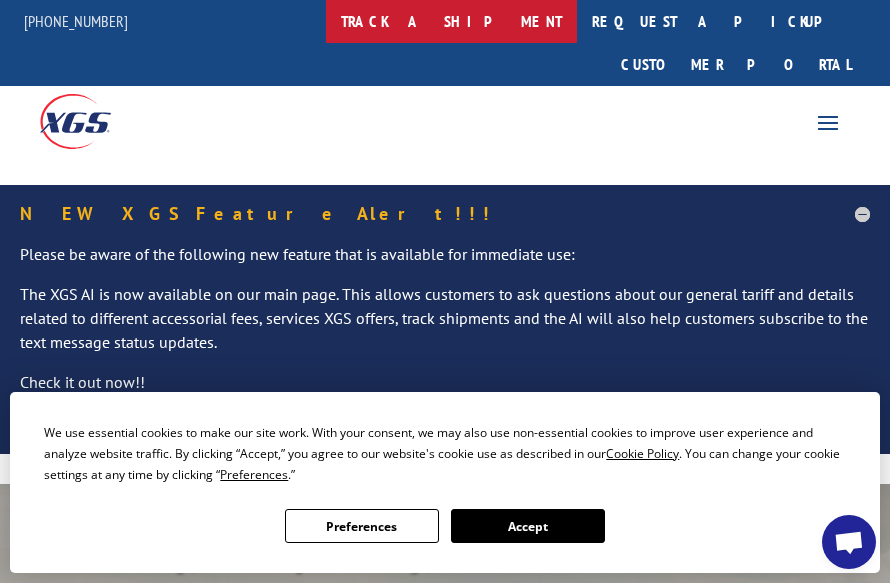 click on "track a shipment" at bounding box center [451, 21] 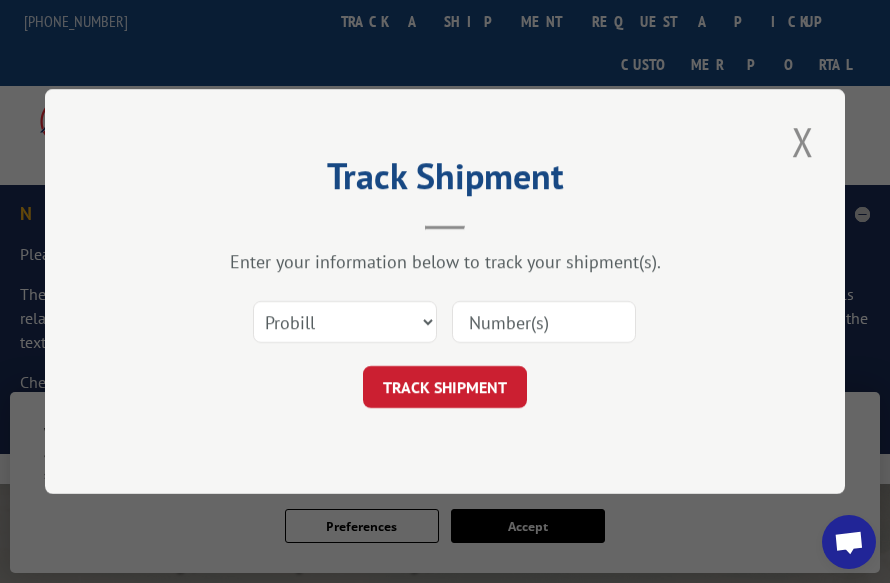 click at bounding box center (544, 322) 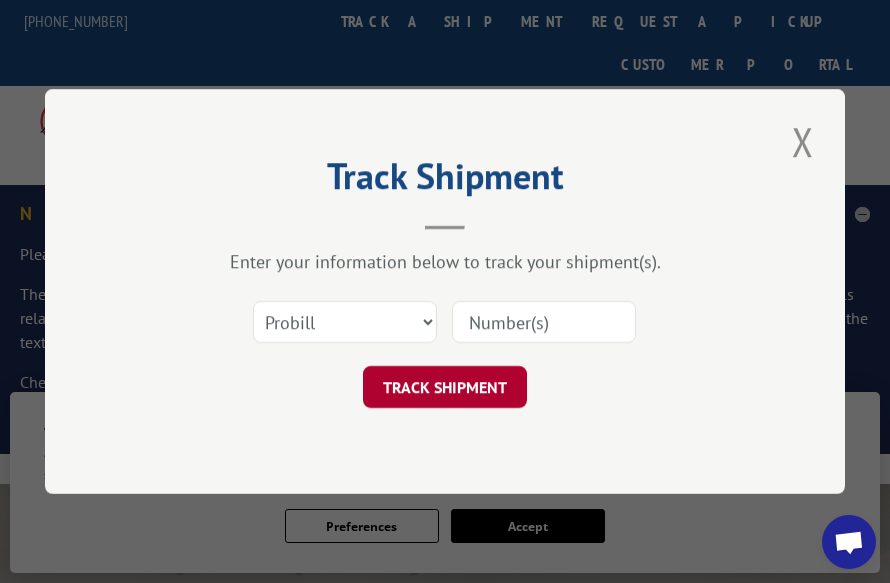 paste on "17430495" 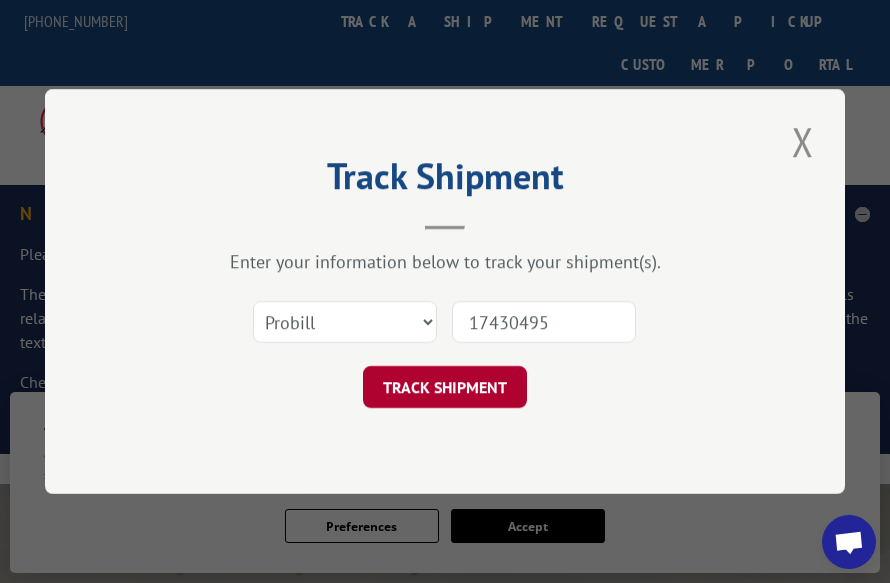 type on "17430495" 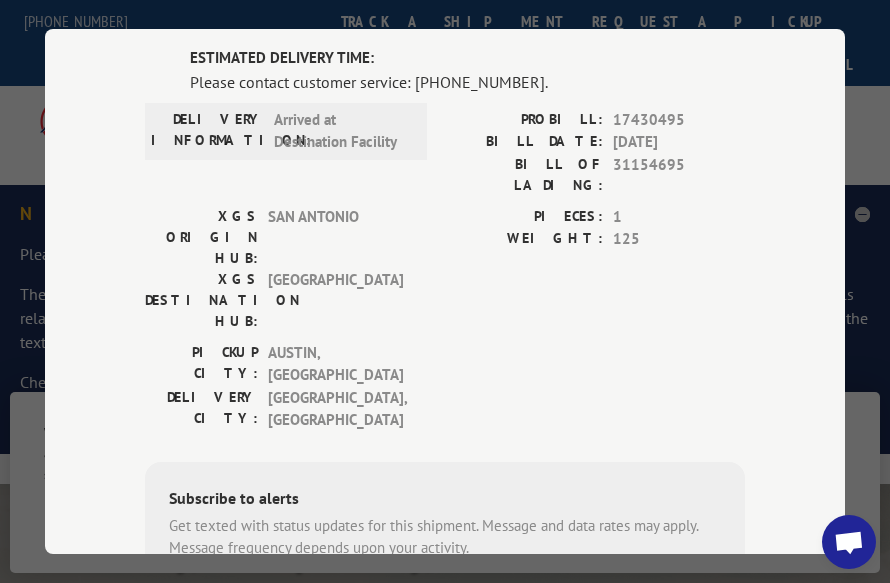 scroll, scrollTop: 0, scrollLeft: 0, axis: both 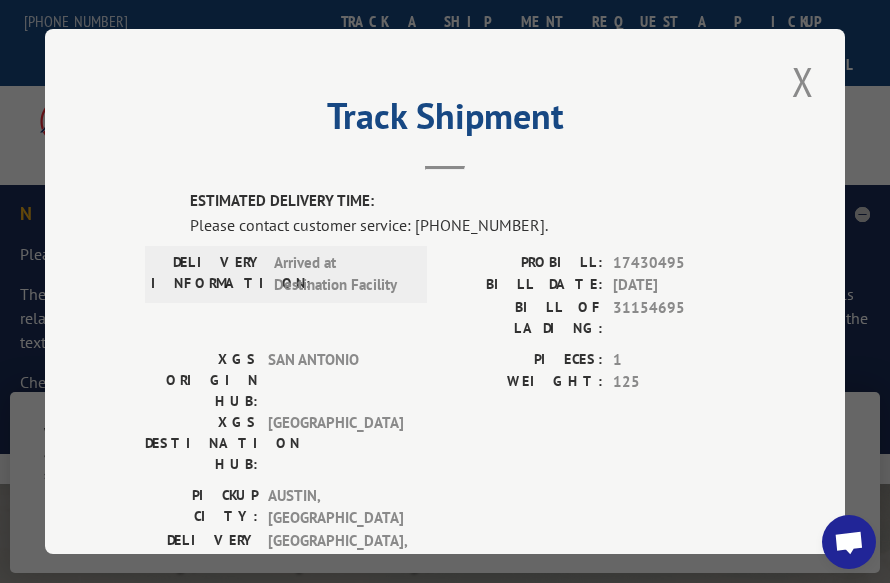 click at bounding box center (849, 544) 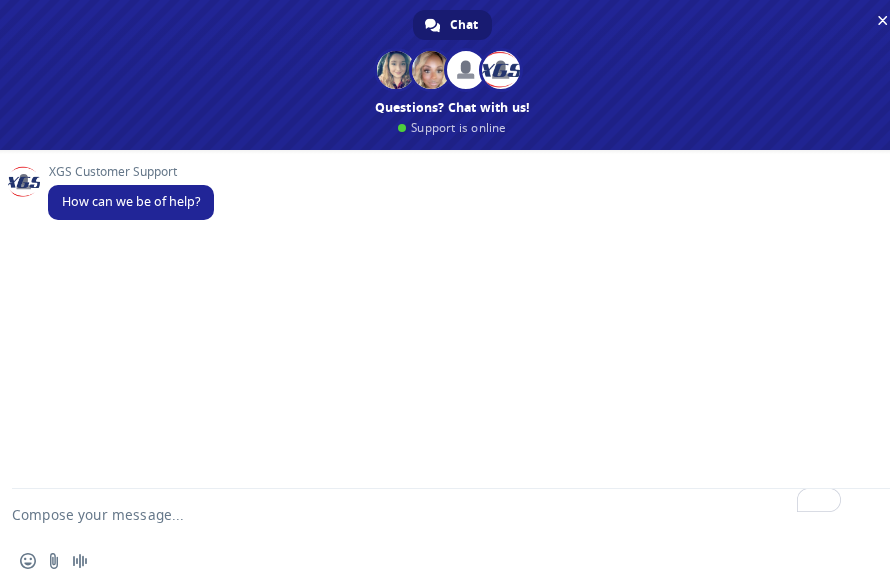click on "Insert an emoji Send a file Audio message" at bounding box center [452, 561] 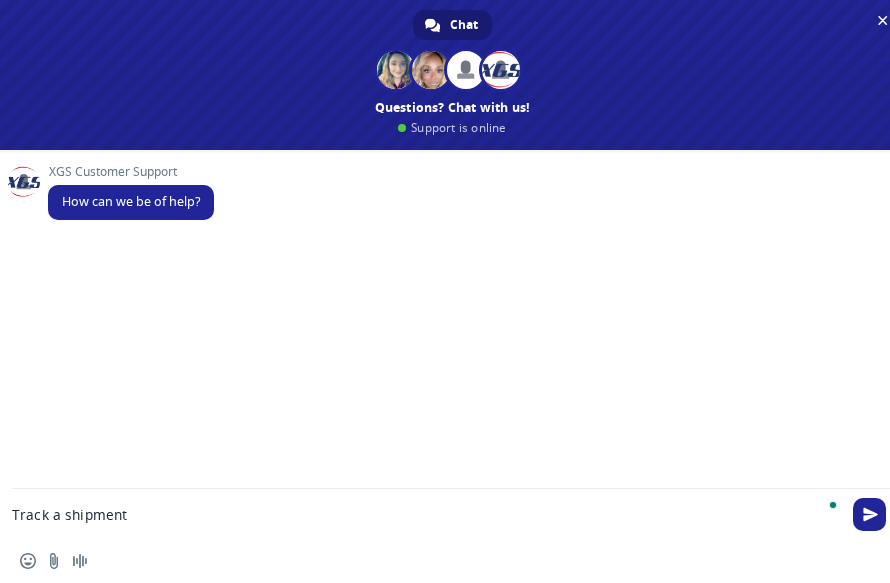 paste on "17430495" 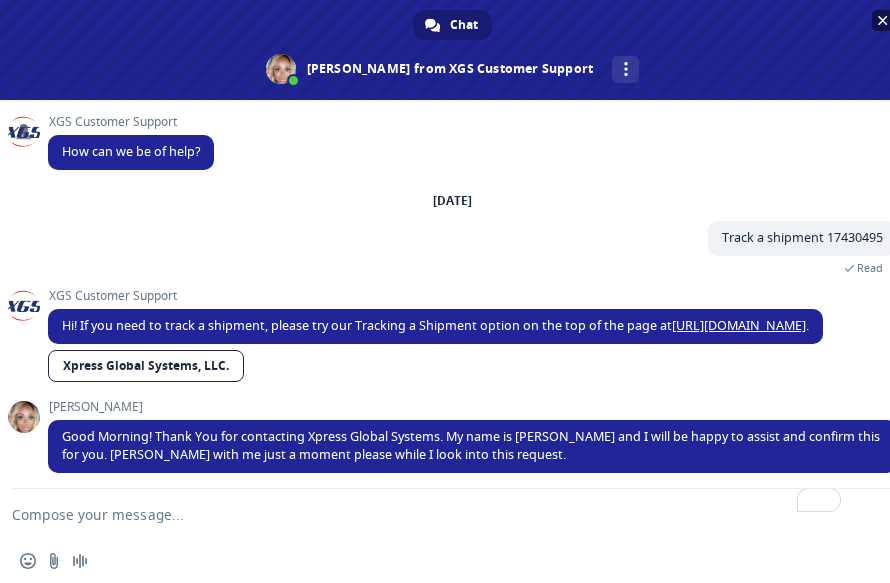 scroll, scrollTop: 6, scrollLeft: 0, axis: vertical 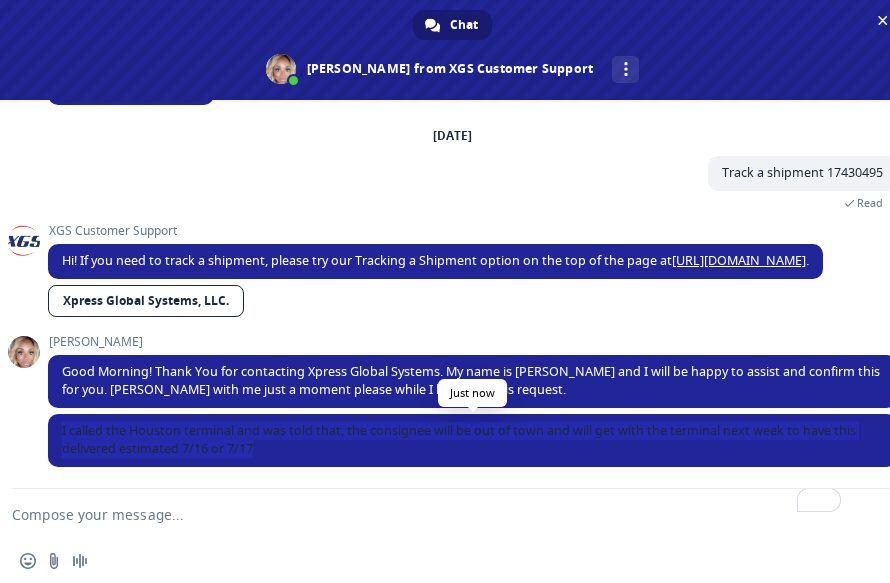 drag, startPoint x: 278, startPoint y: 444, endPoint x: 55, endPoint y: 430, distance: 223.43903 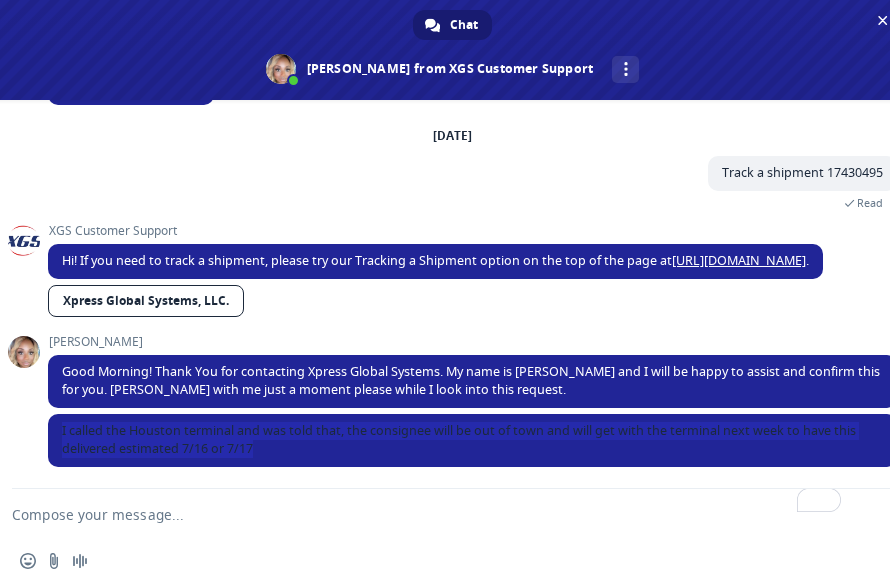 copy on "I called the Houston terminal and was told that, the consignee will be out of town and will get with the terminal next week to have this delivered estimated 7/16 or 7/17" 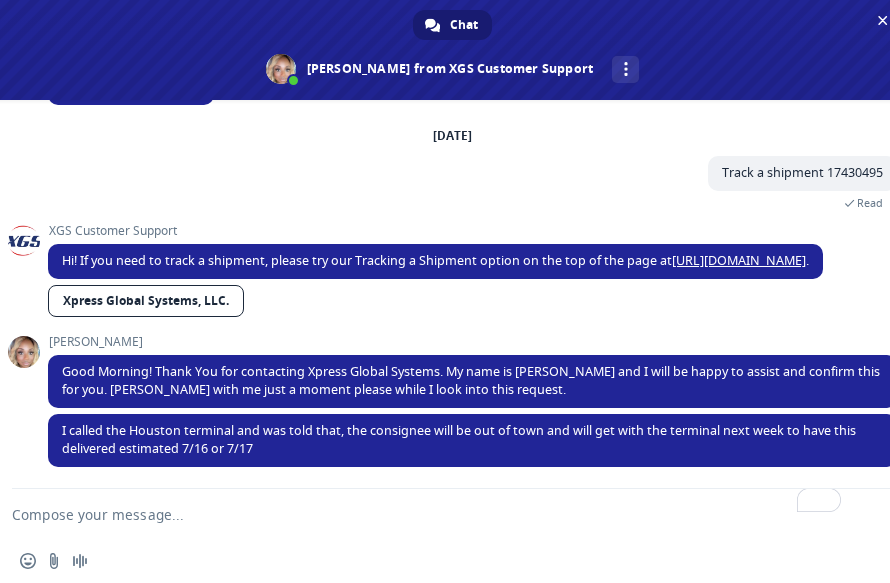 click at bounding box center (428, 514) 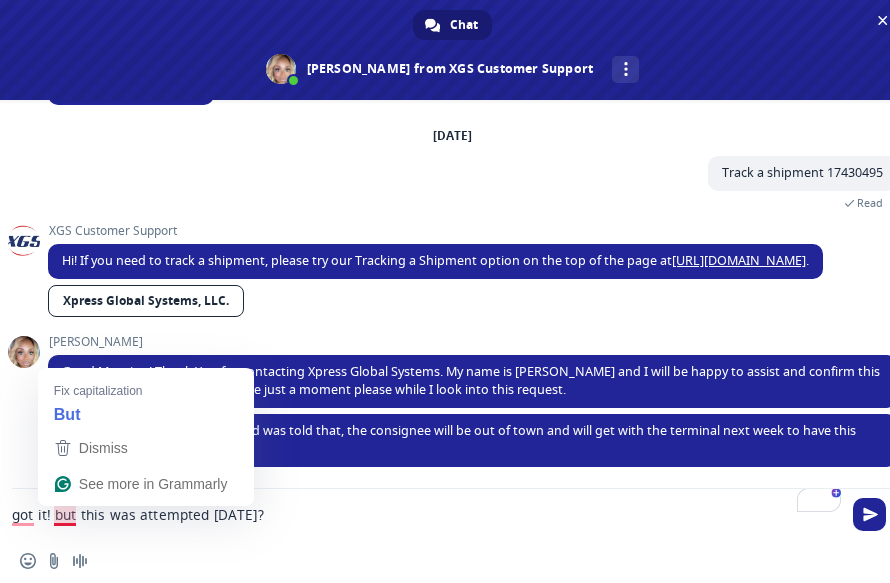 drag, startPoint x: 132, startPoint y: 517, endPoint x: 81, endPoint y: 518, distance: 51.009804 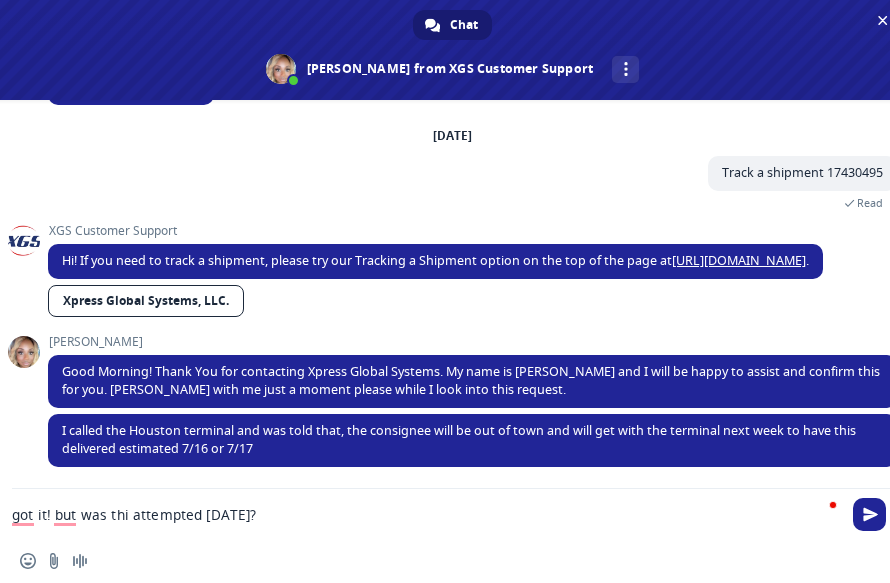 type on "got it! but was this attempted [DATE]?" 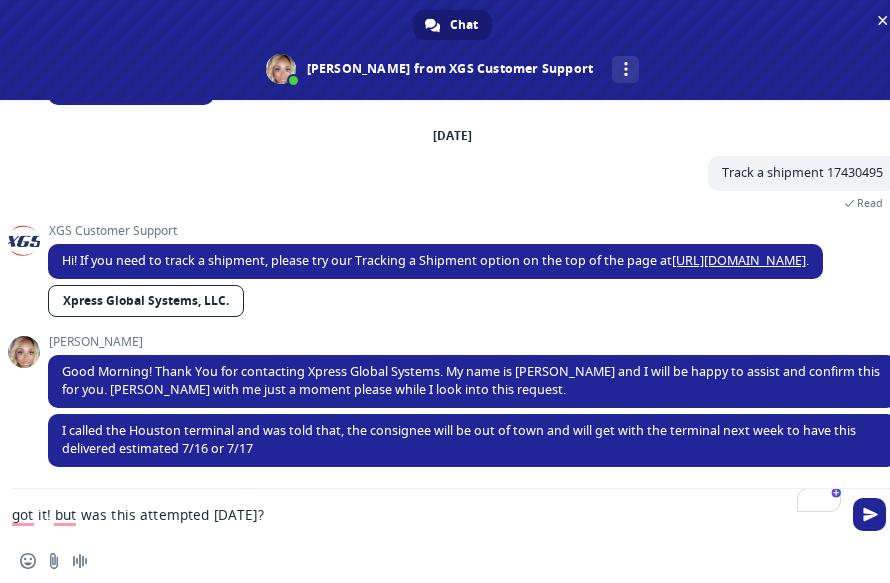 click on "got it! but was this attempted [DATE]?" at bounding box center (428, 514) 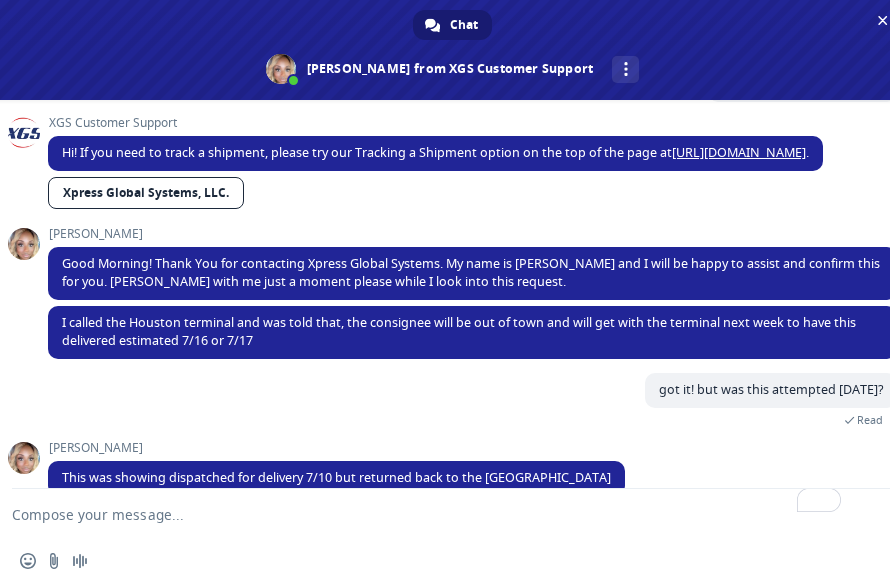 scroll, scrollTop: 183, scrollLeft: 0, axis: vertical 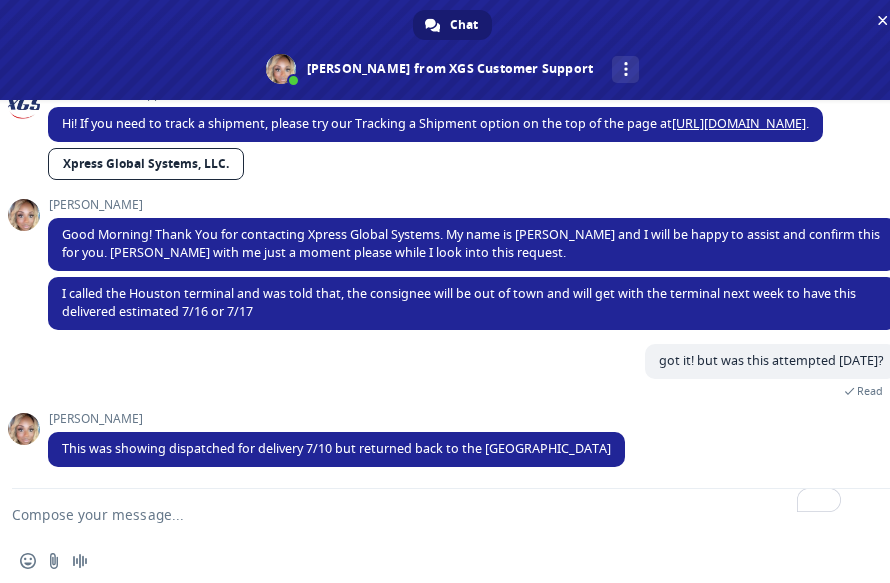 click at bounding box center [428, 514] 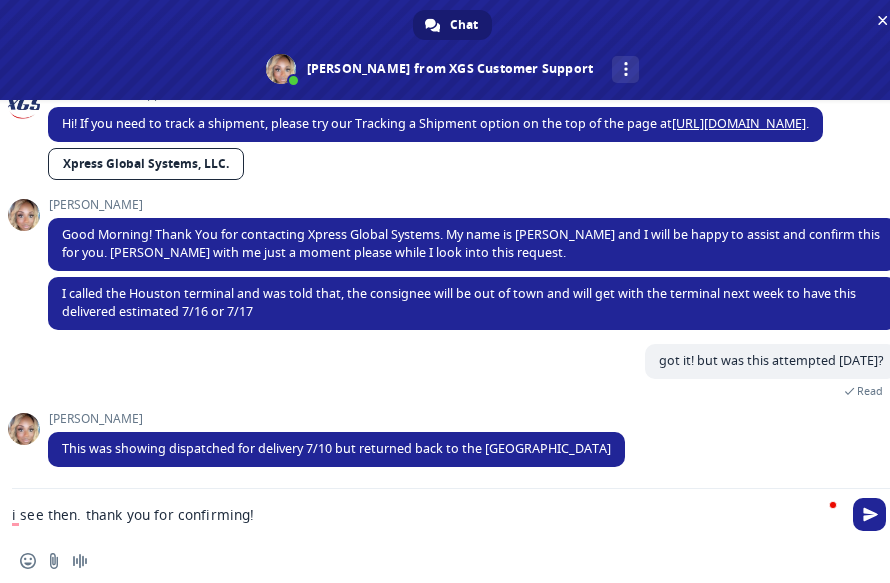 type on "i see then. thank you for confirming!" 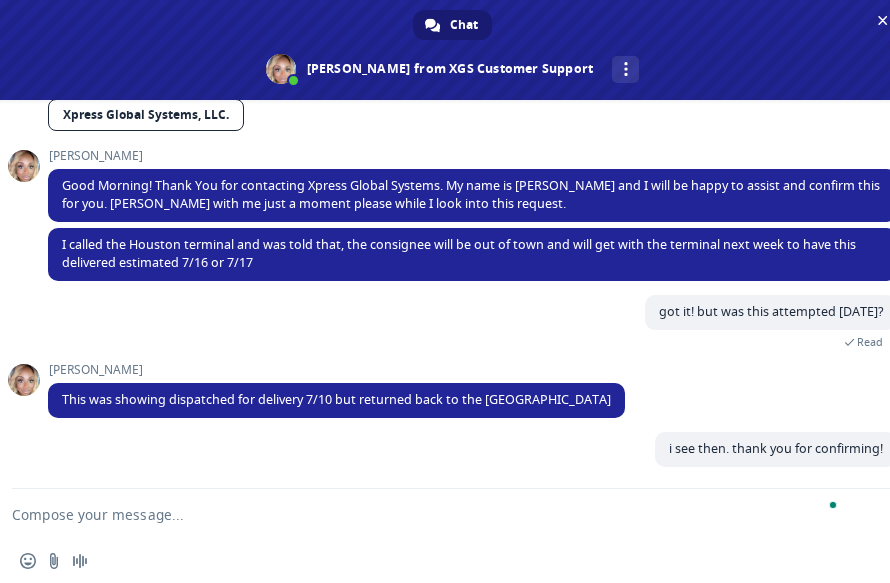 scroll, scrollTop: 232, scrollLeft: 0, axis: vertical 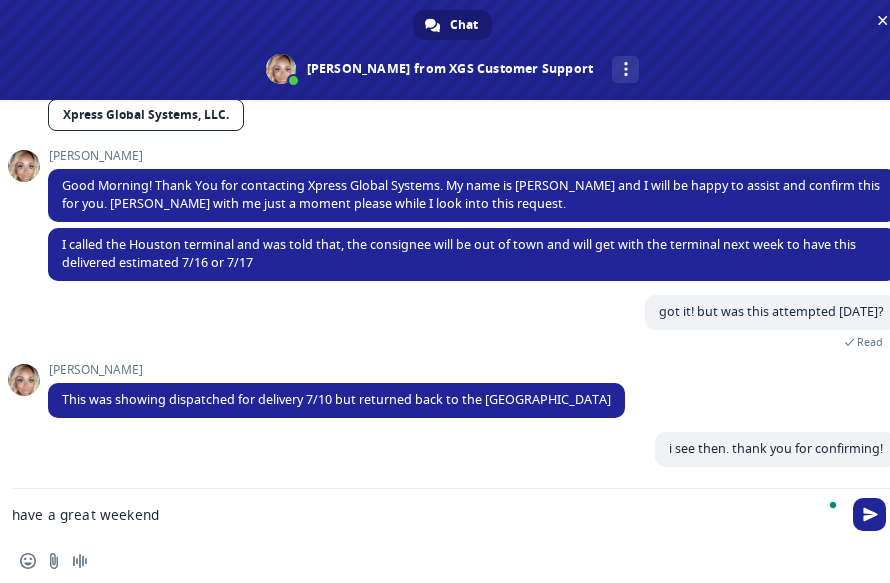 type on "have a great weekend!" 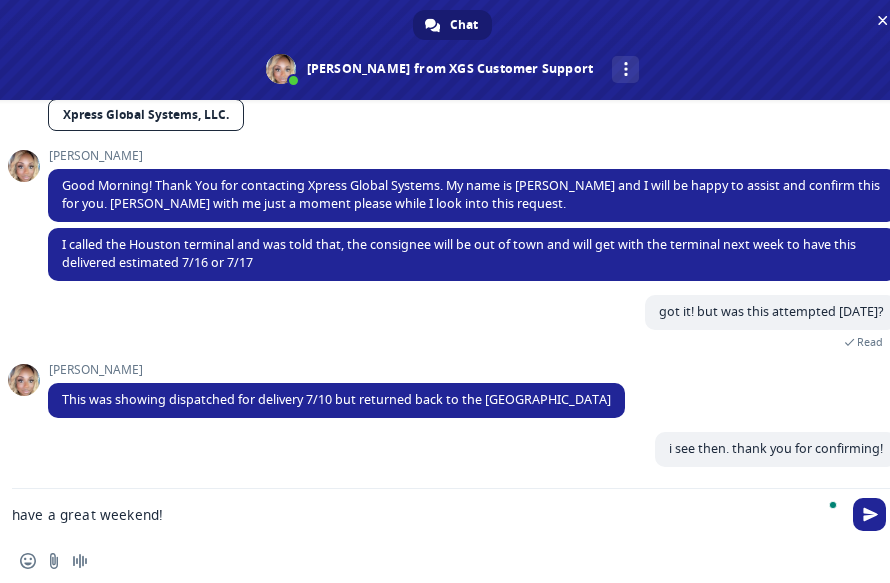 type 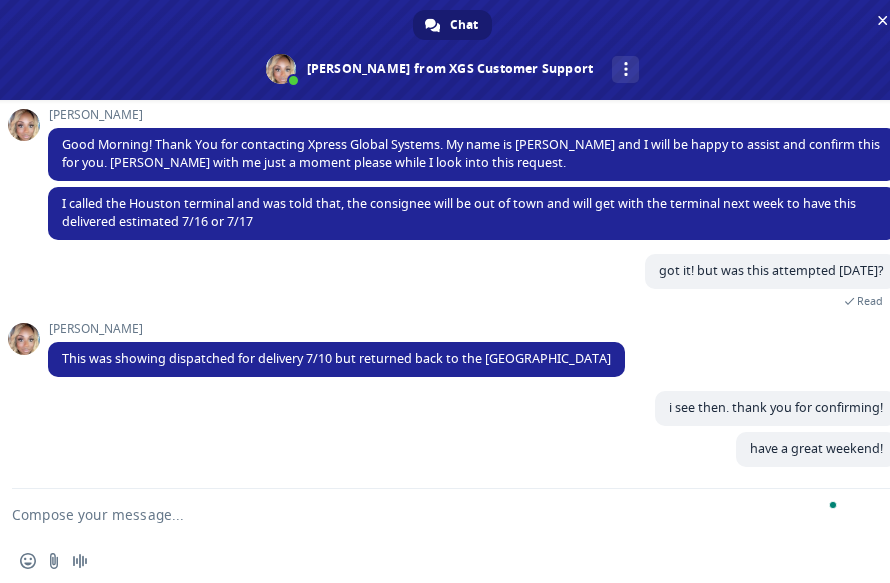 scroll, scrollTop: 273, scrollLeft: 0, axis: vertical 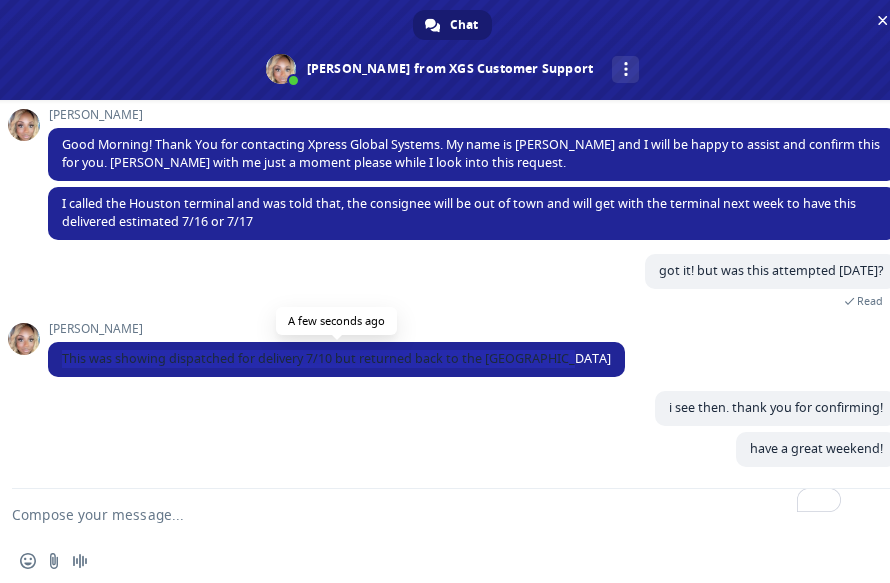 drag, startPoint x: 574, startPoint y: 354, endPoint x: 60, endPoint y: 360, distance: 514.03503 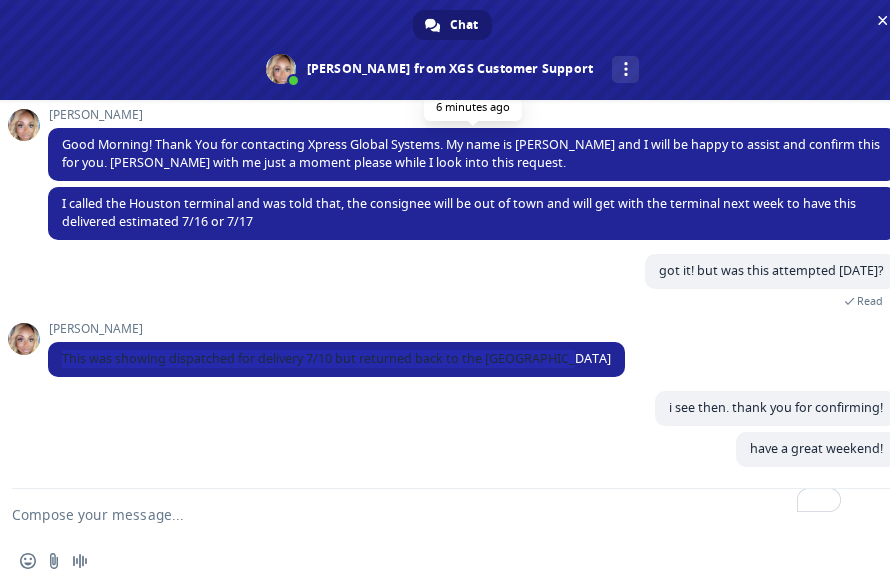 copy on "This was showing dispatched for delivery 7/10 but returned back to the [GEOGRAPHIC_DATA]" 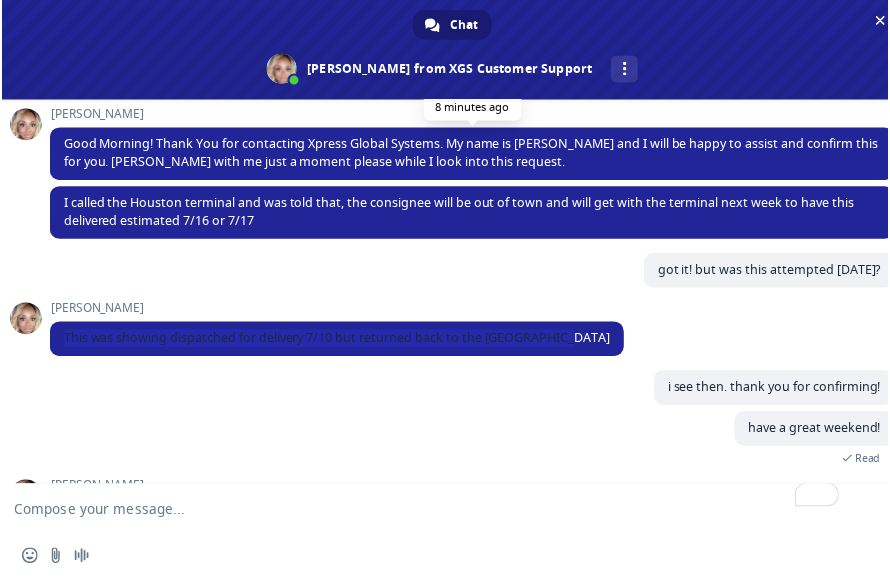 scroll, scrollTop: 438, scrollLeft: 0, axis: vertical 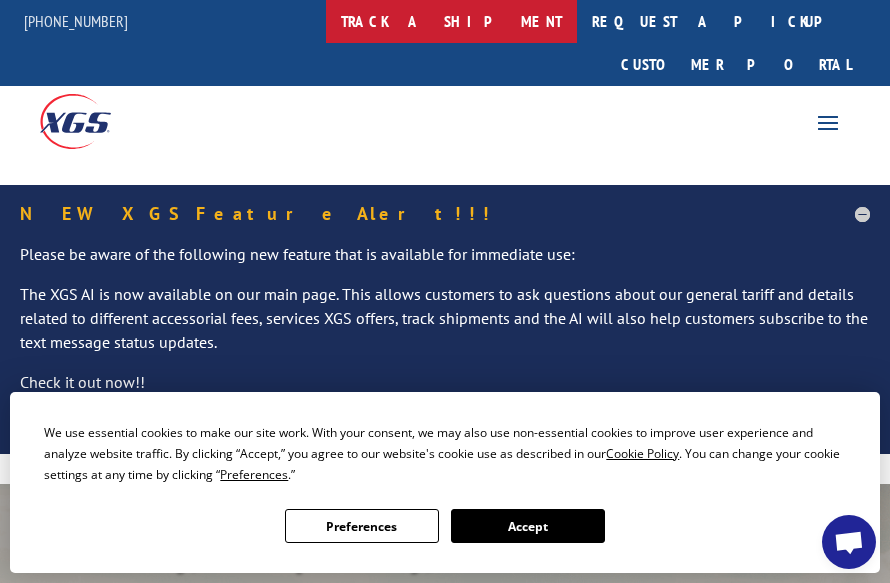 click on "track a shipment" at bounding box center [451, 21] 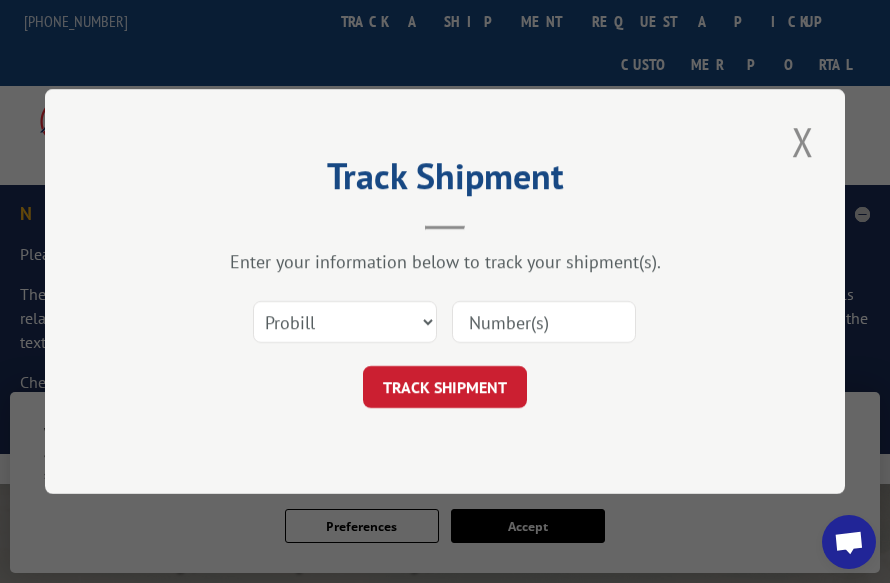 click at bounding box center [544, 322] 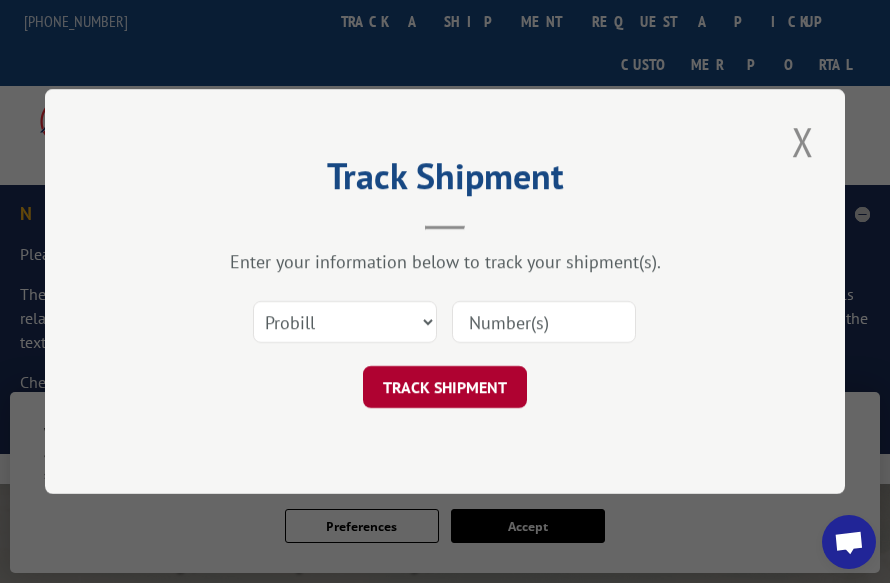 paste on "17437329" 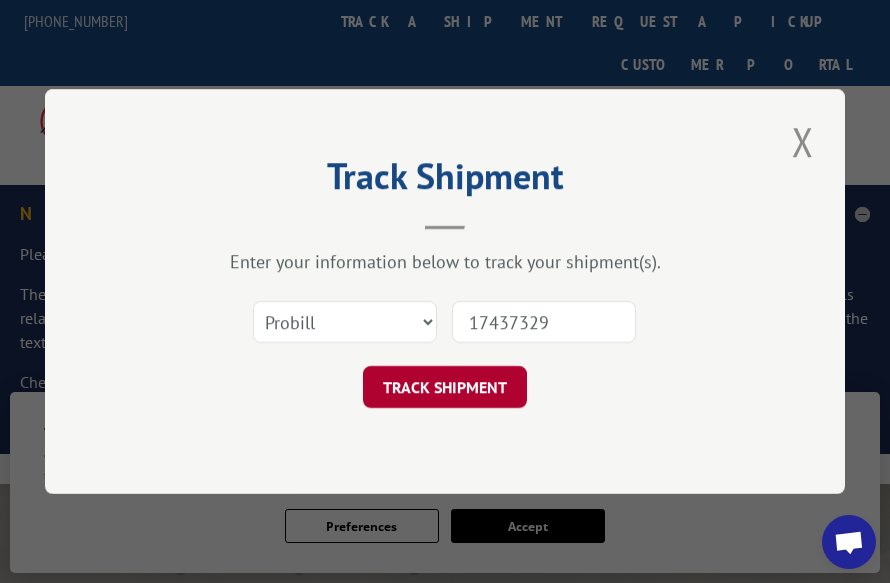 type on "17437329" 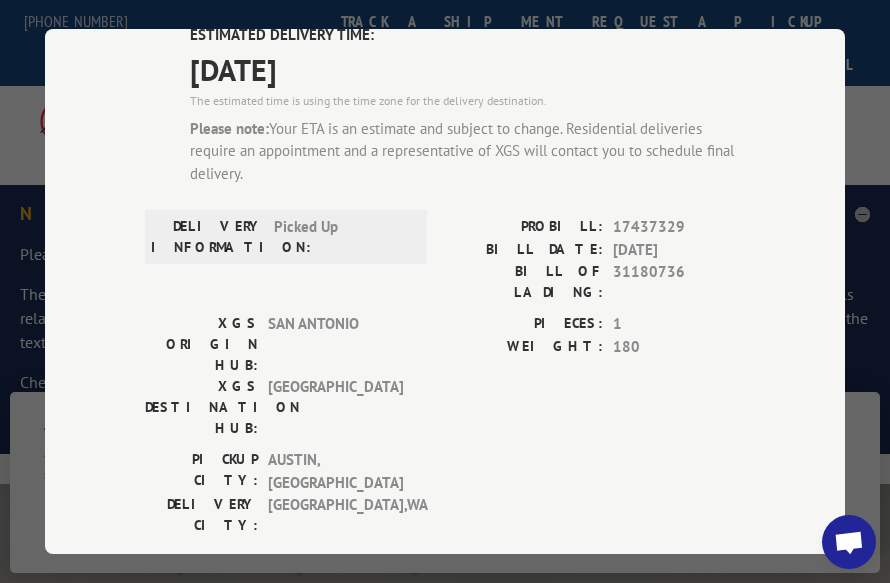 scroll, scrollTop: 200, scrollLeft: 0, axis: vertical 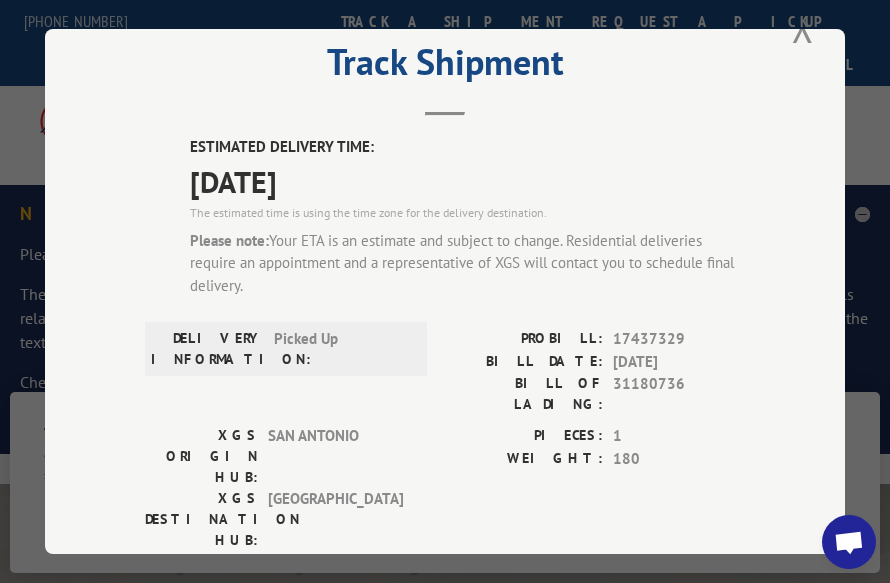 type on "got it! but was this attempted [DATE]?" 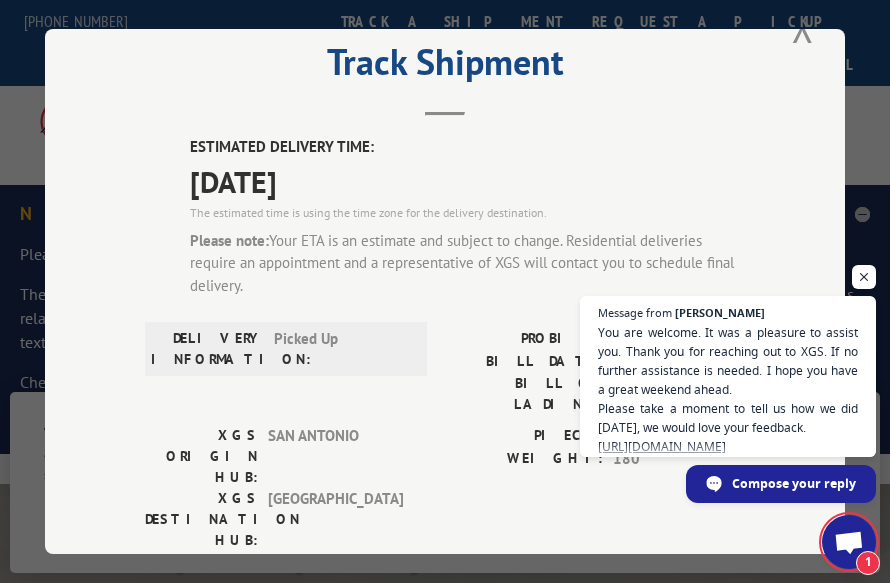 scroll, scrollTop: 438, scrollLeft: 0, axis: vertical 